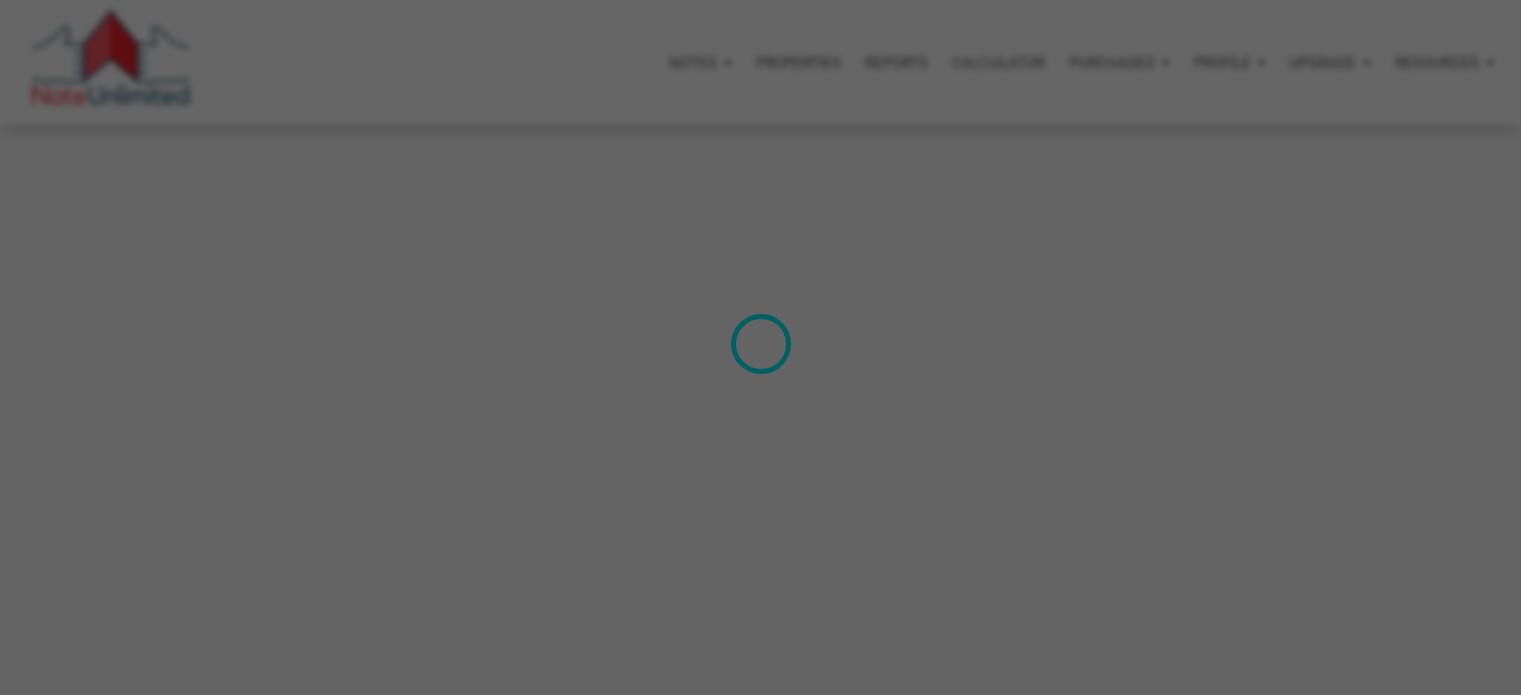 scroll, scrollTop: 0, scrollLeft: 0, axis: both 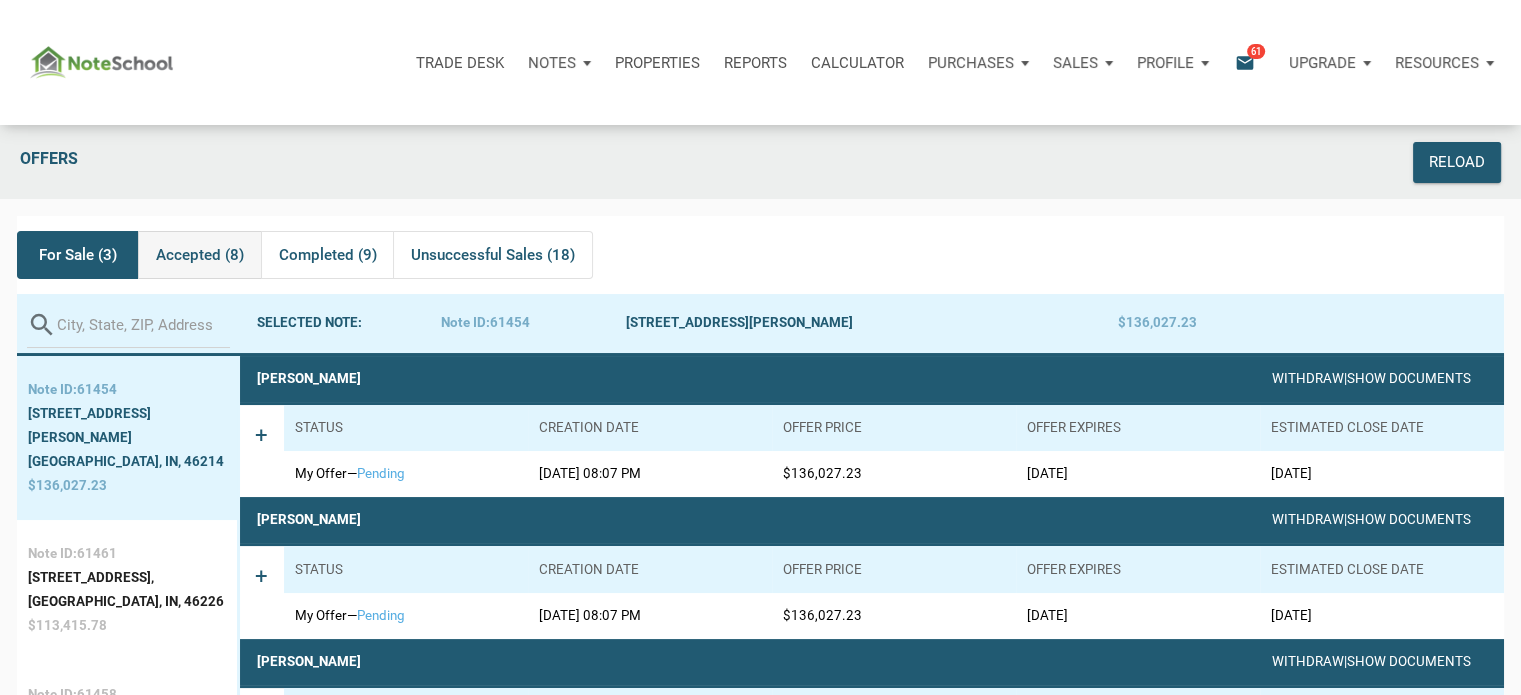 click on "Accepted (8)" at bounding box center (200, 255) 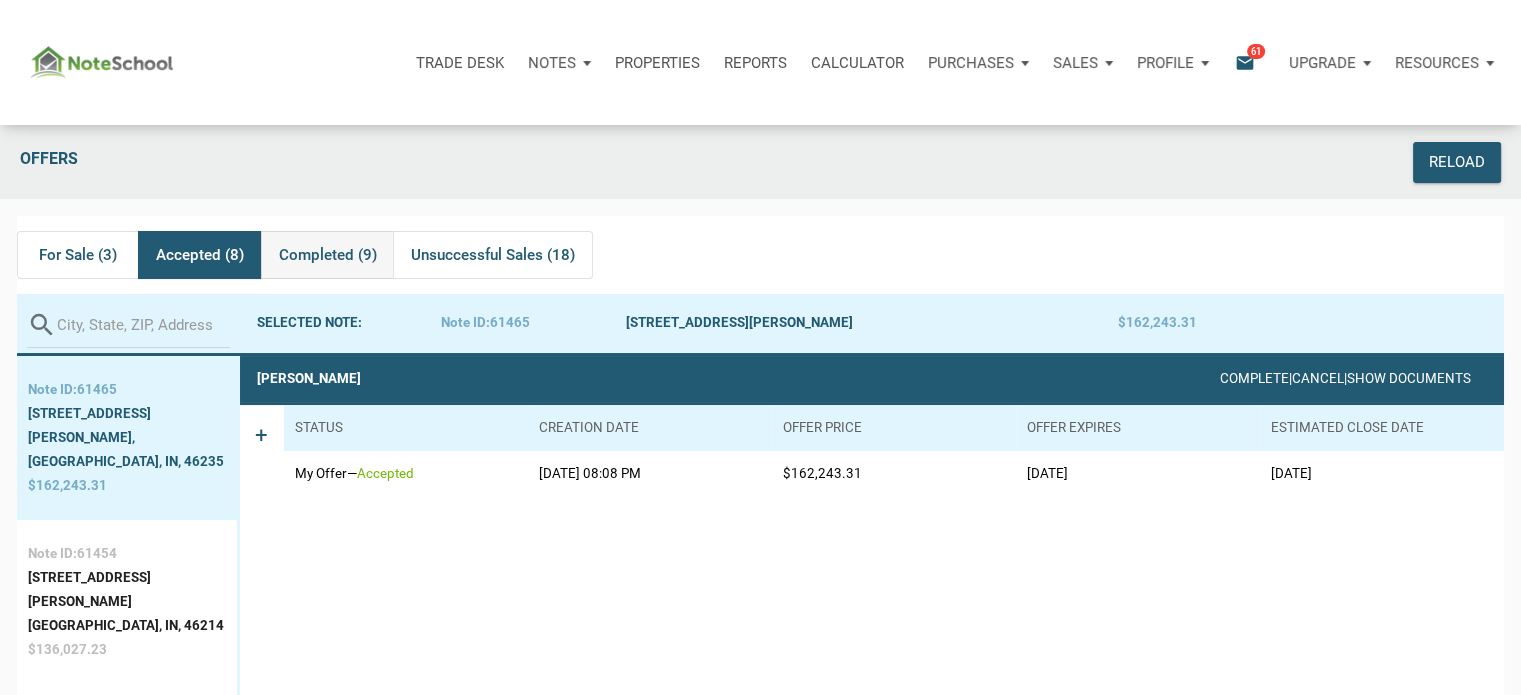 click on "Completed (9)" at bounding box center (328, 255) 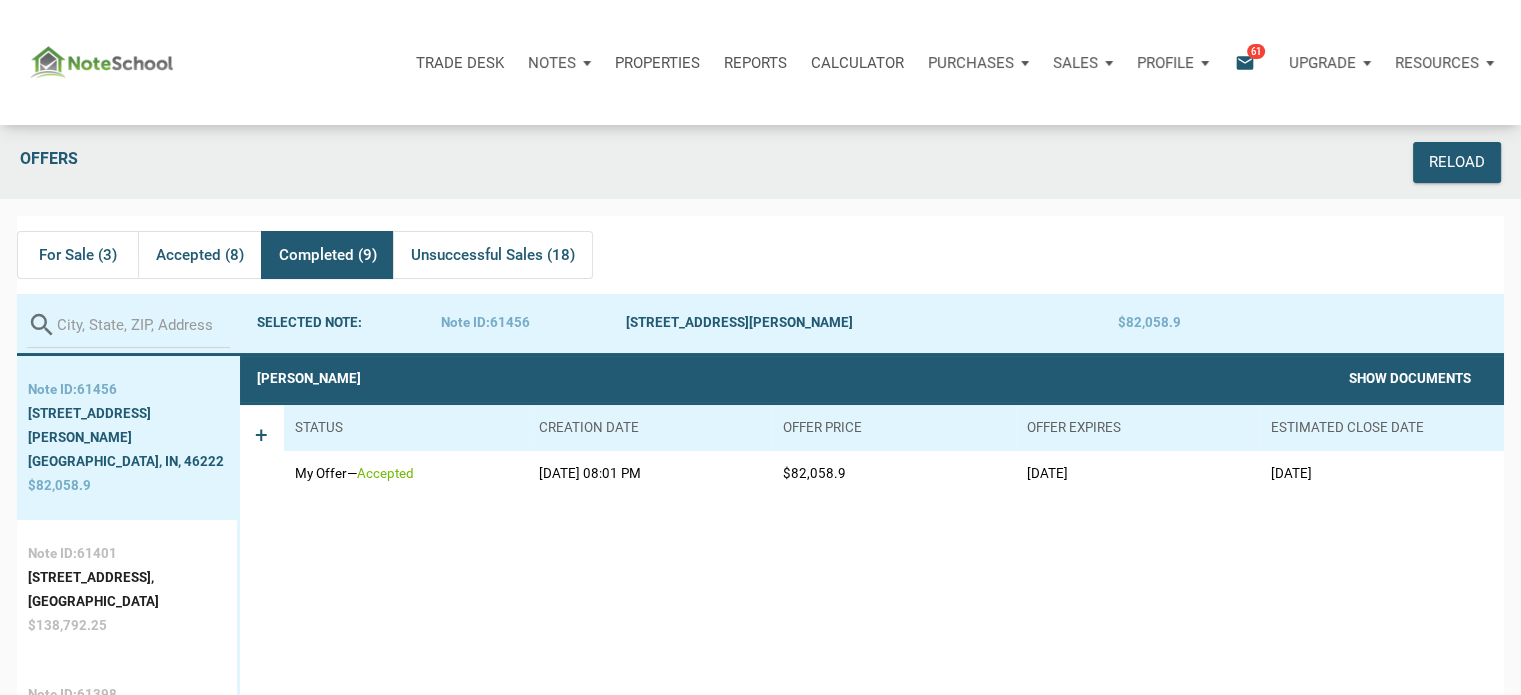 click on "Show Documents" at bounding box center [1410, 378] 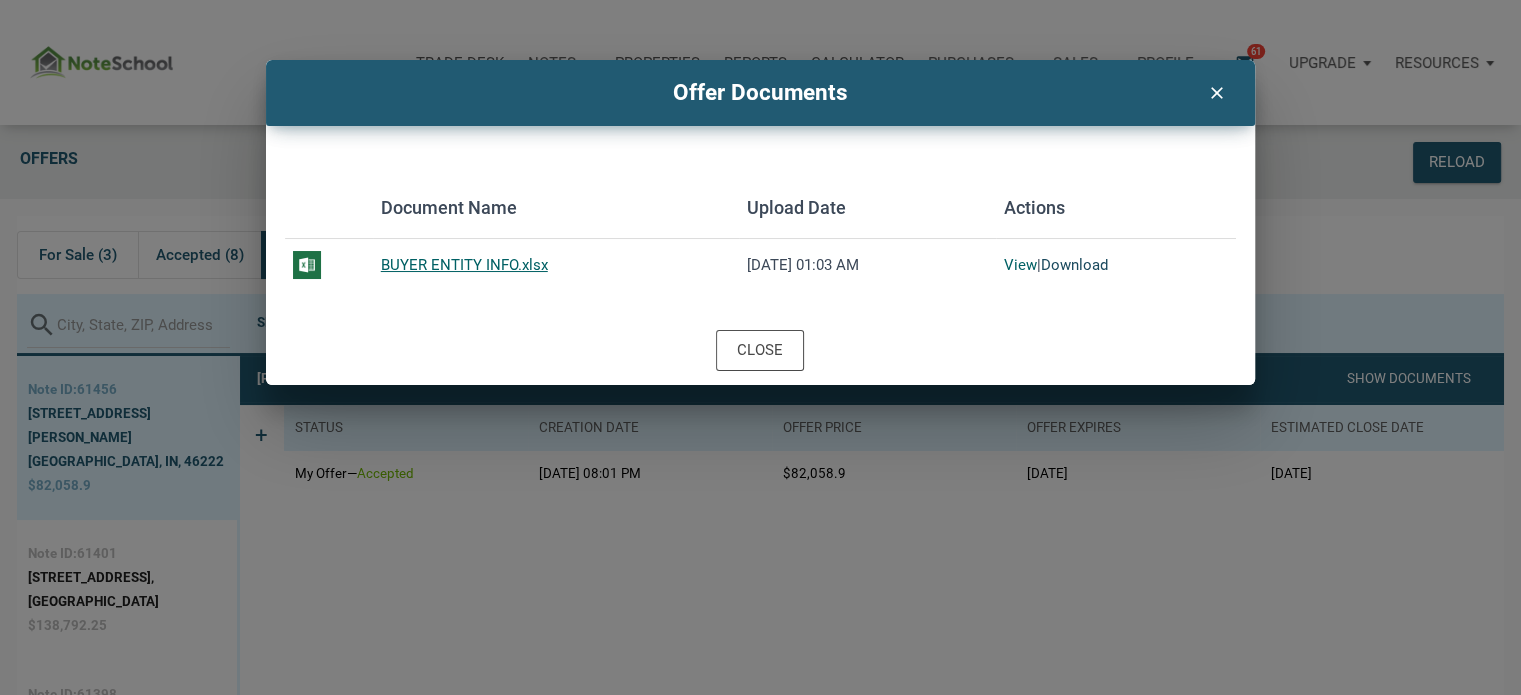 click on "Download" at bounding box center (1074, 265) 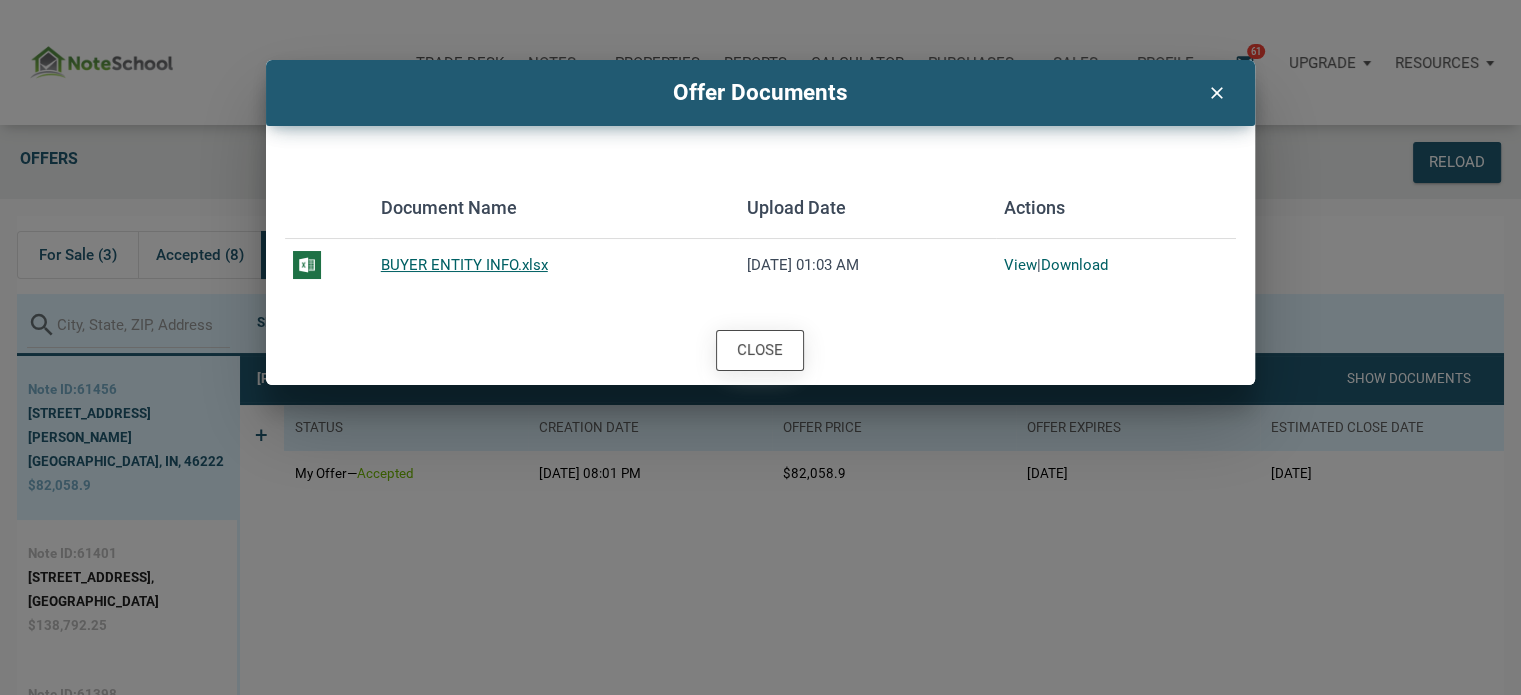 click on "Close" at bounding box center [760, 350] 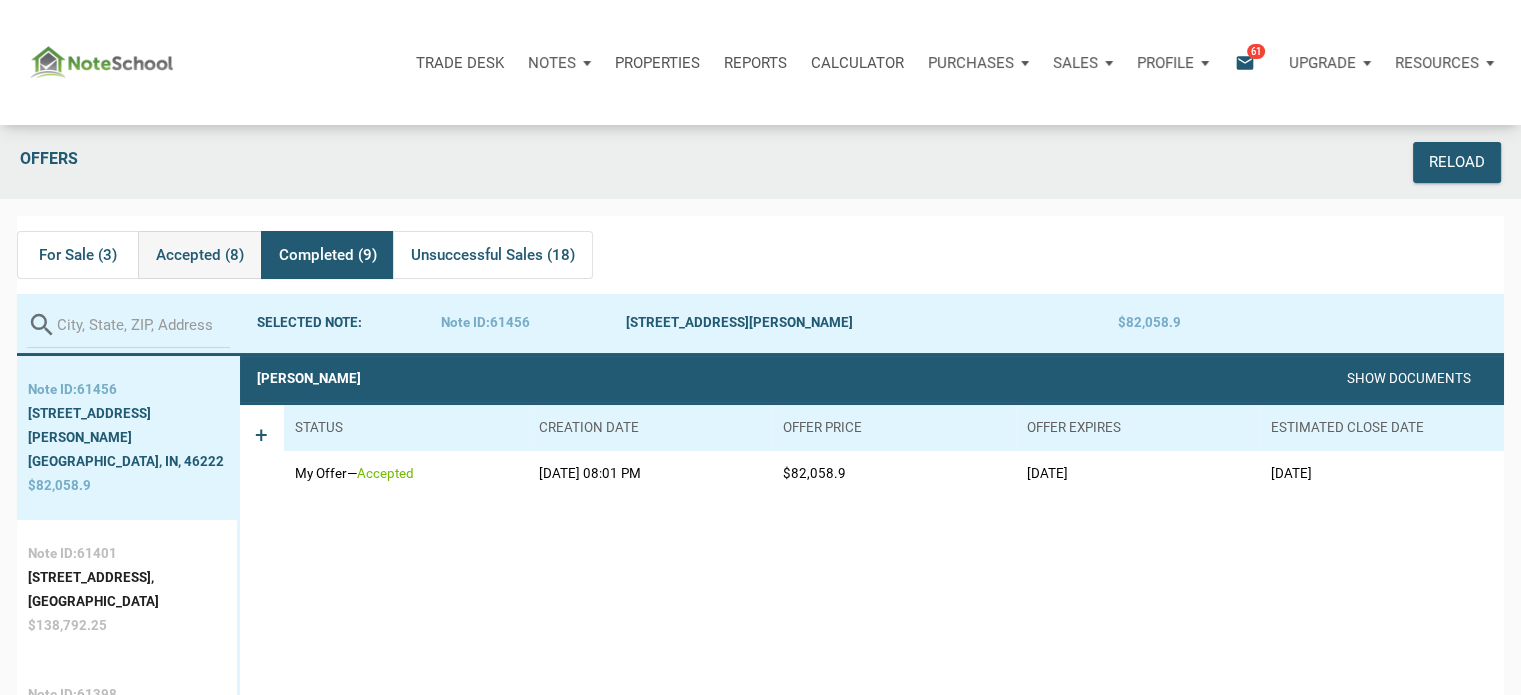 click on "Accepted (8)" at bounding box center [200, 255] 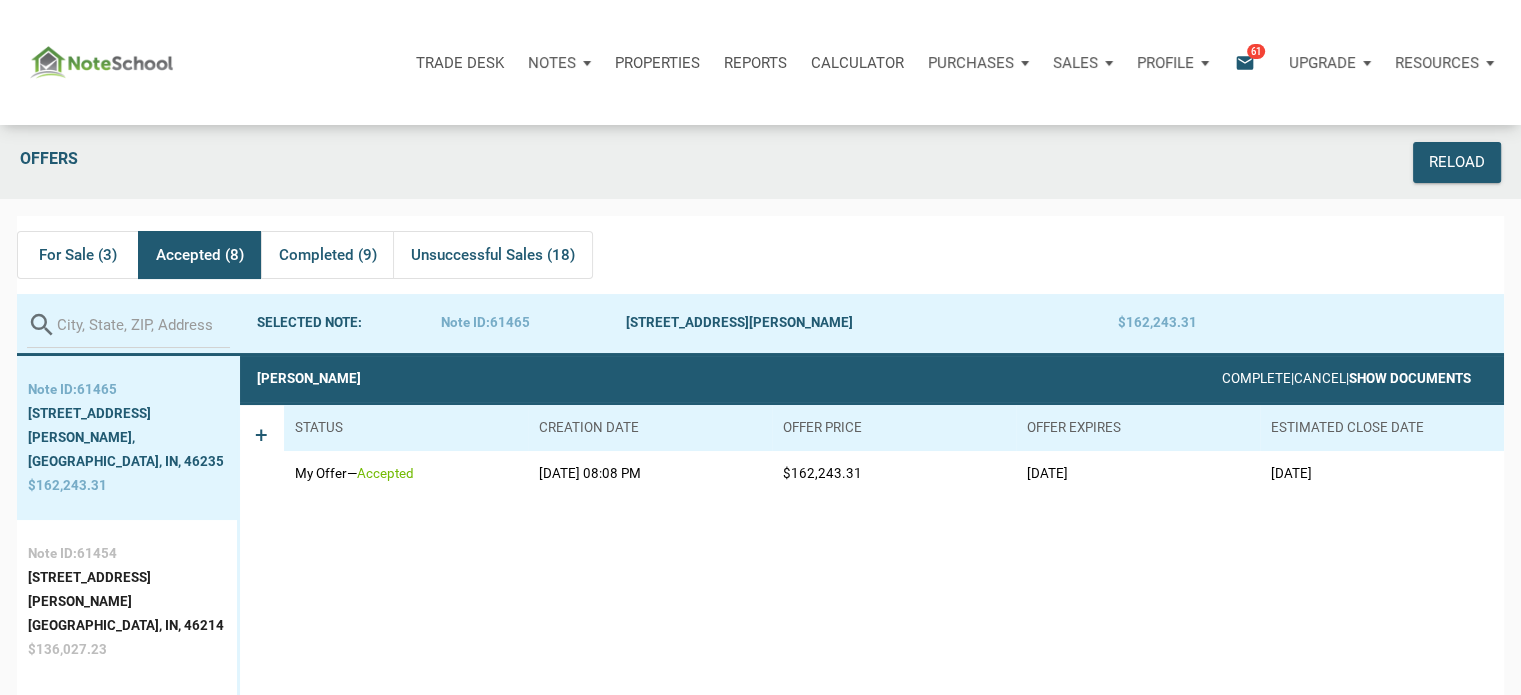 click on "Show Documents" at bounding box center (1410, 378) 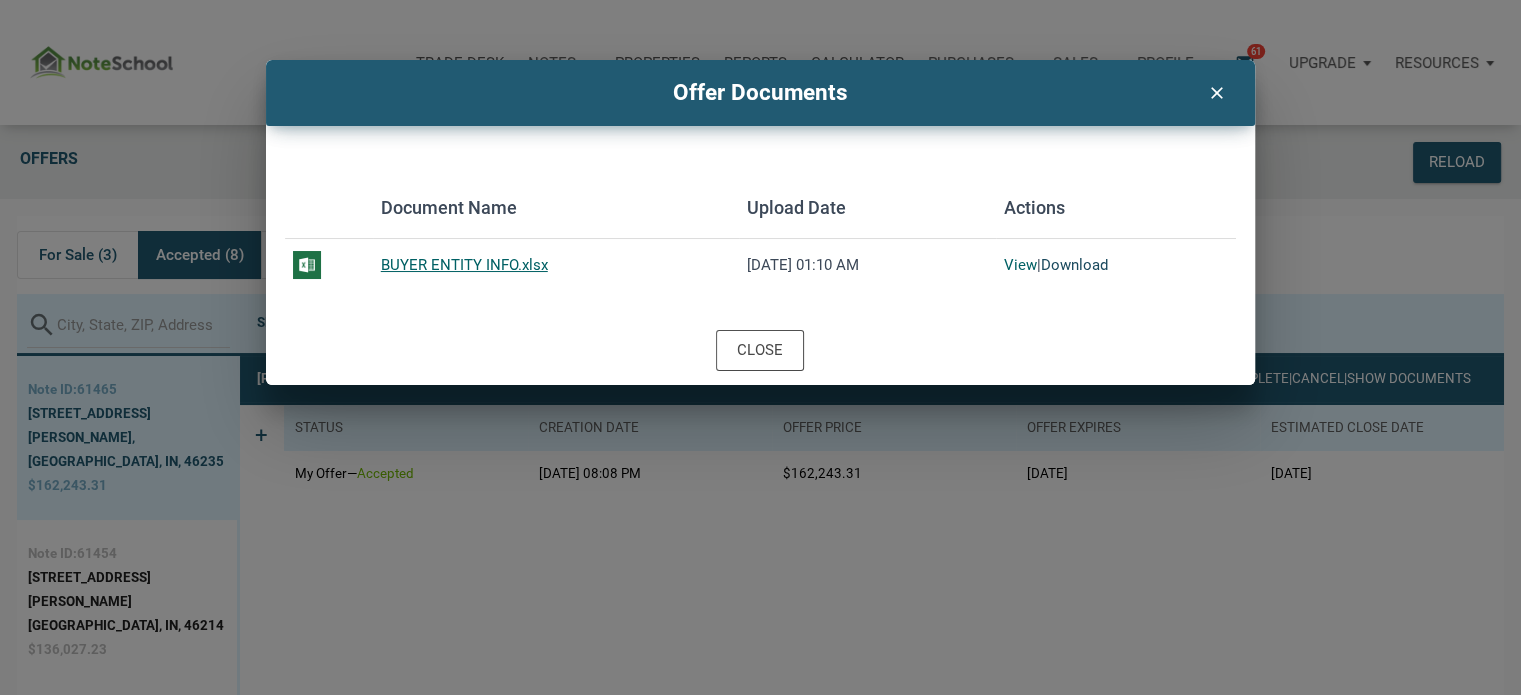 click on "Download" at bounding box center [1074, 265] 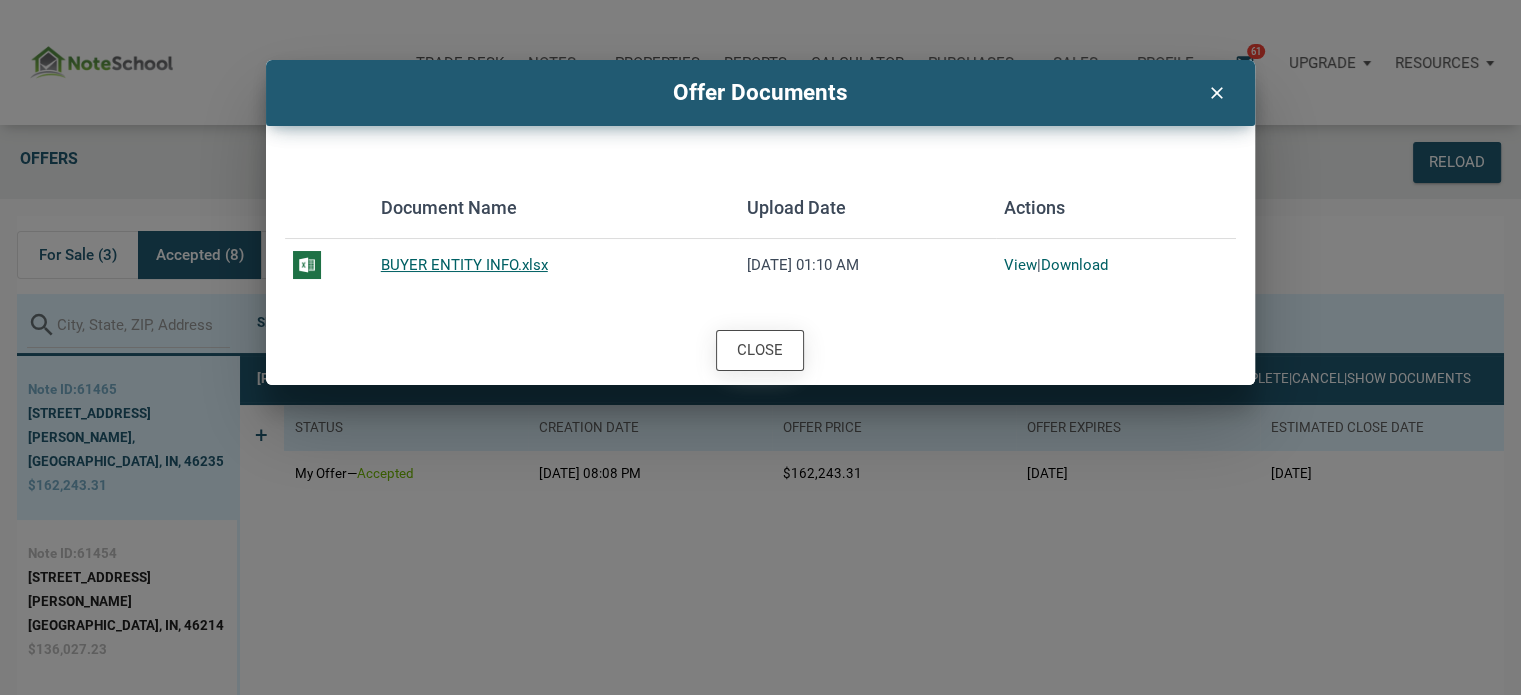 click on "Close" at bounding box center (760, 350) 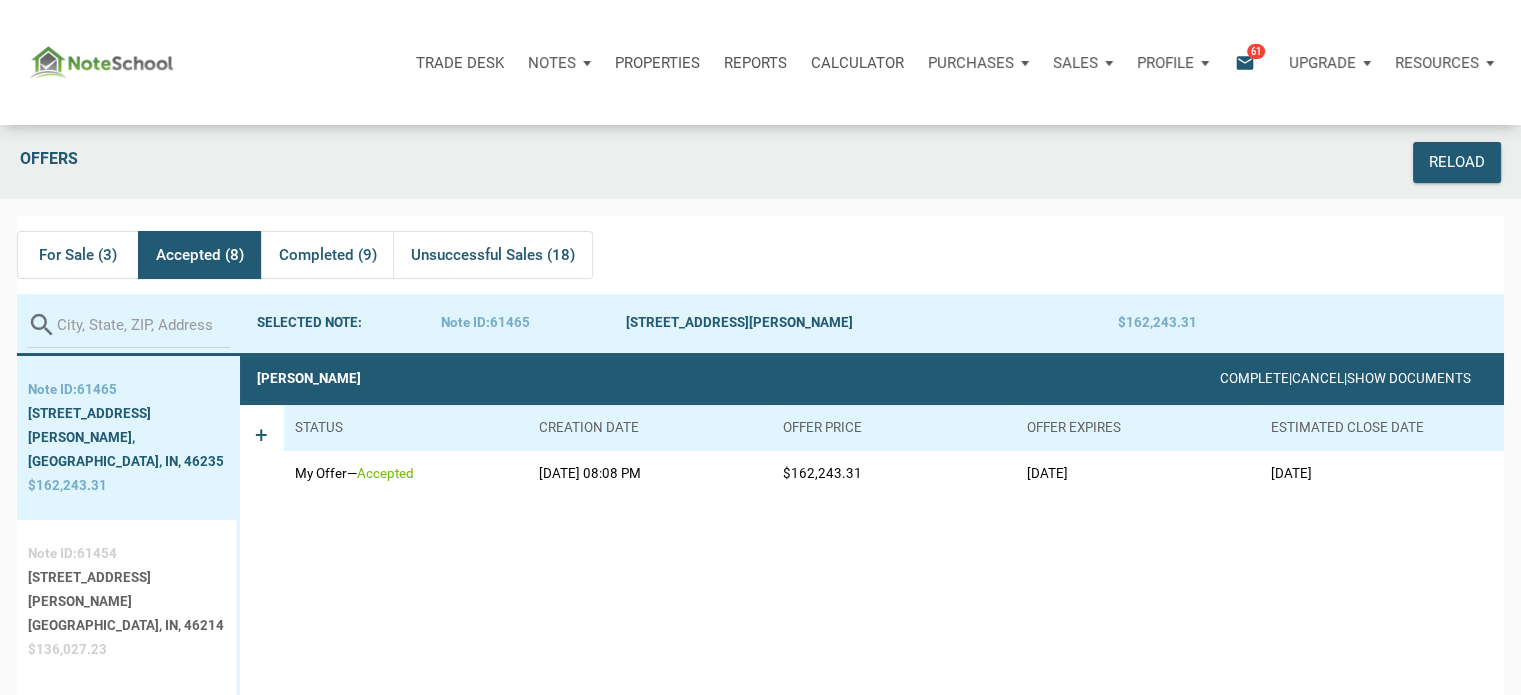 click on "[GEOGRAPHIC_DATA], IN, 46214" at bounding box center (127, 626) 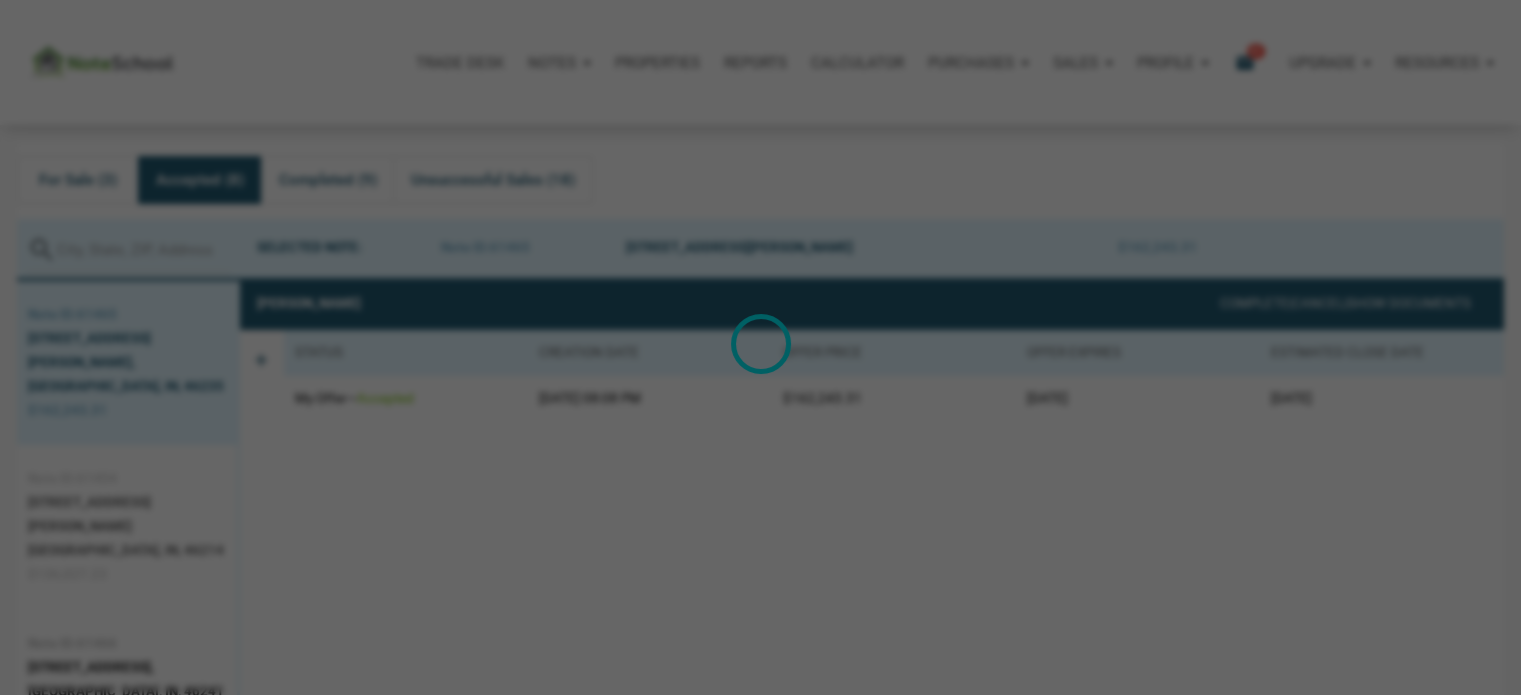 scroll, scrollTop: 124, scrollLeft: 0, axis: vertical 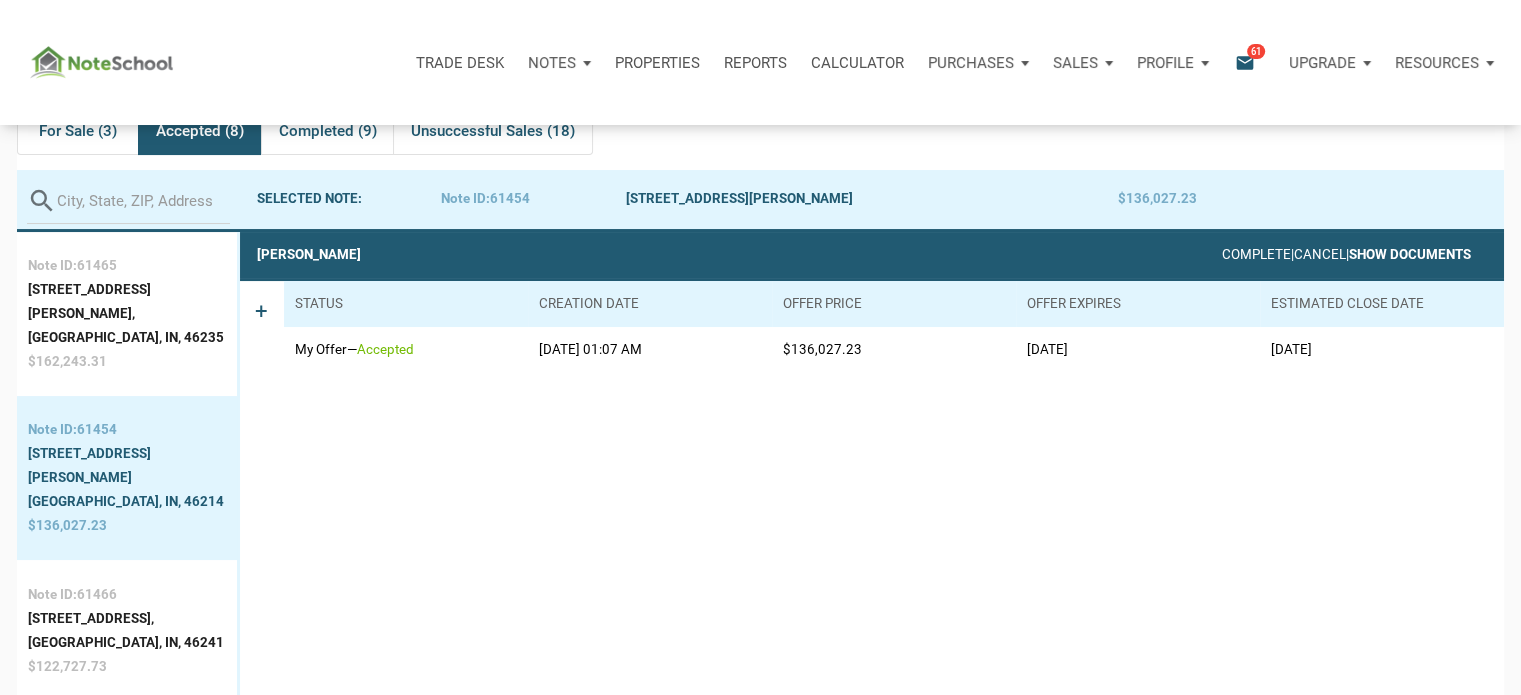 click on "Show Documents" at bounding box center (1410, 254) 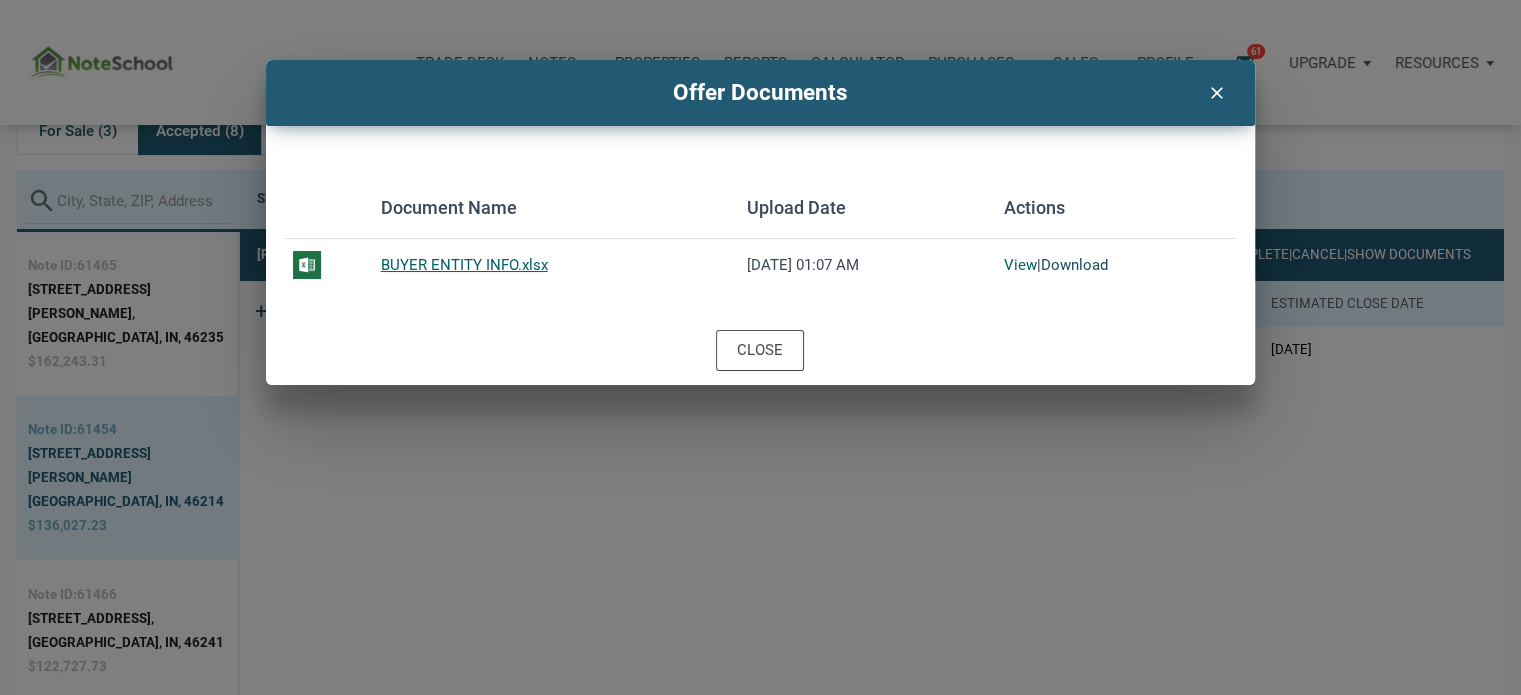 click on "Download" at bounding box center [1074, 265] 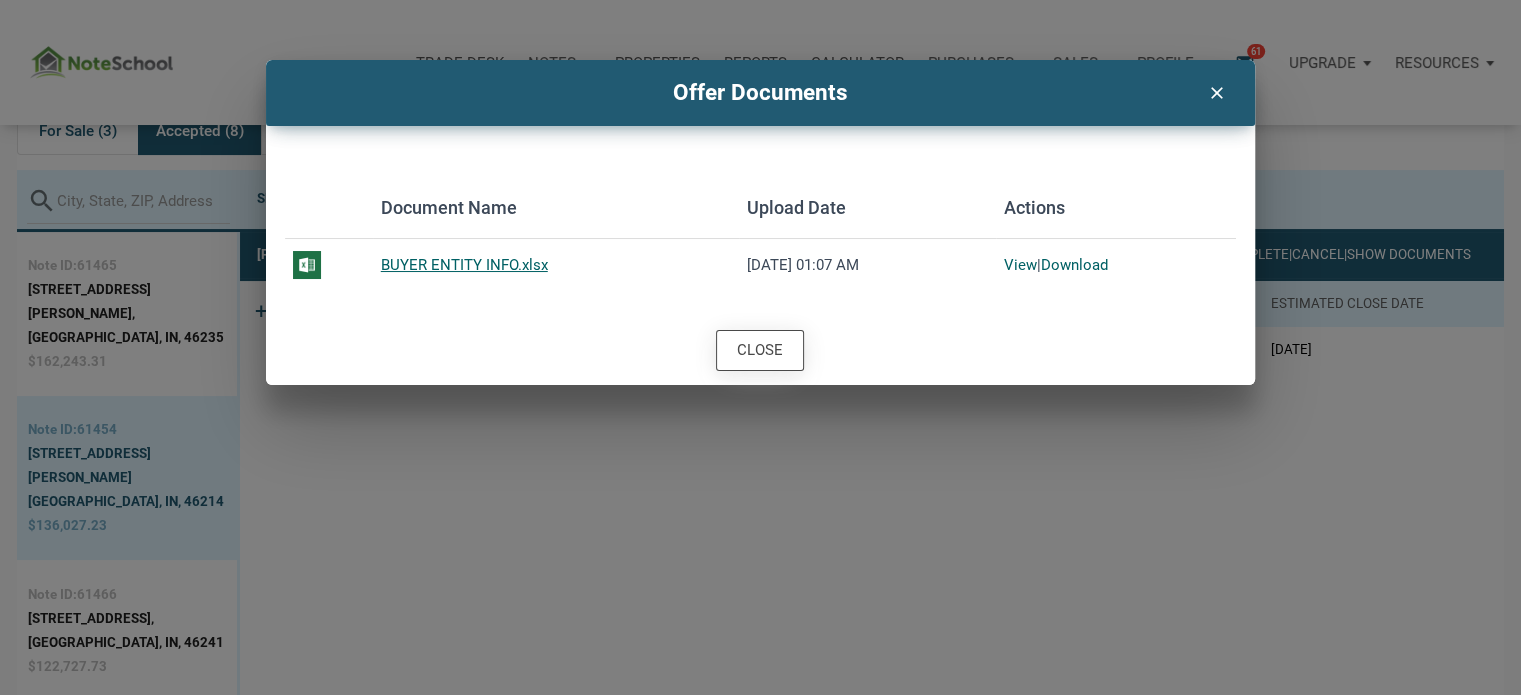 click on "Close" at bounding box center [760, 350] 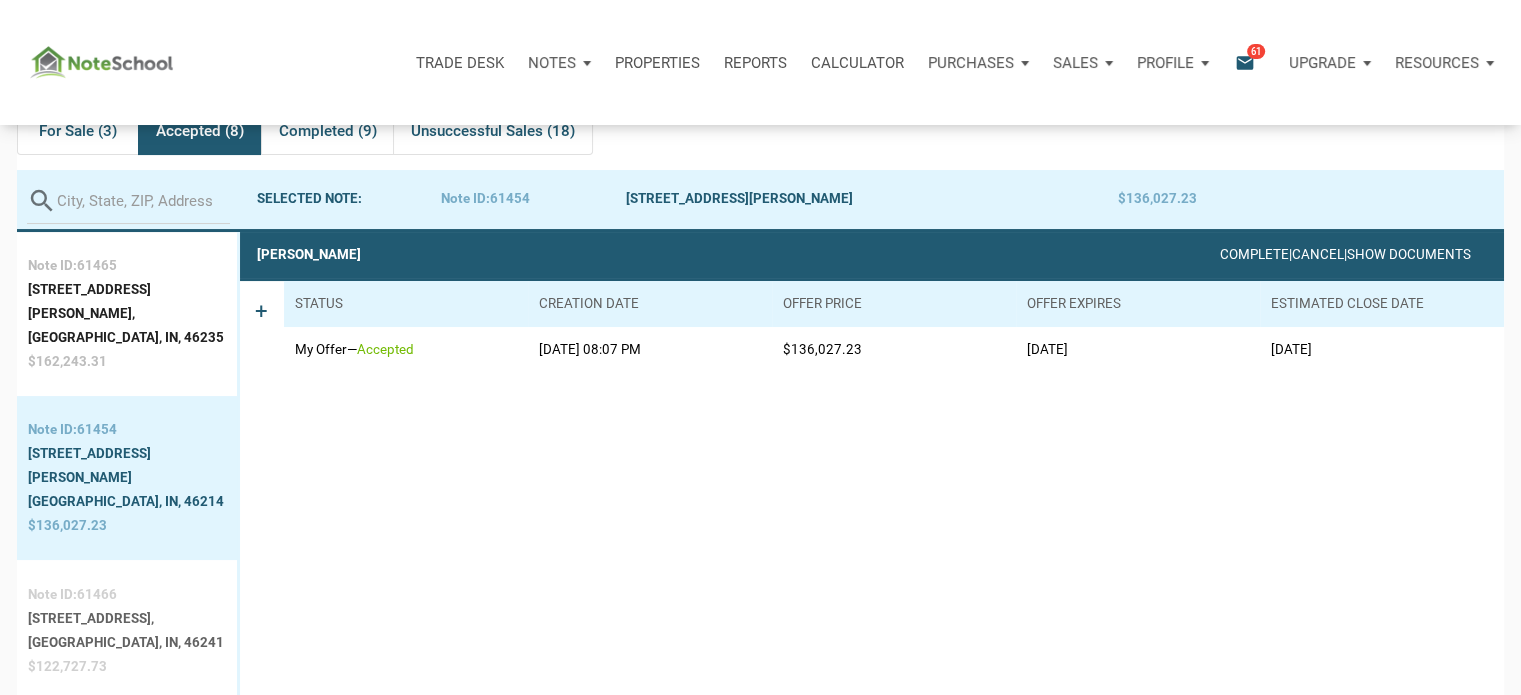 click on "[GEOGRAPHIC_DATA], IN, 46241" at bounding box center (126, 643) 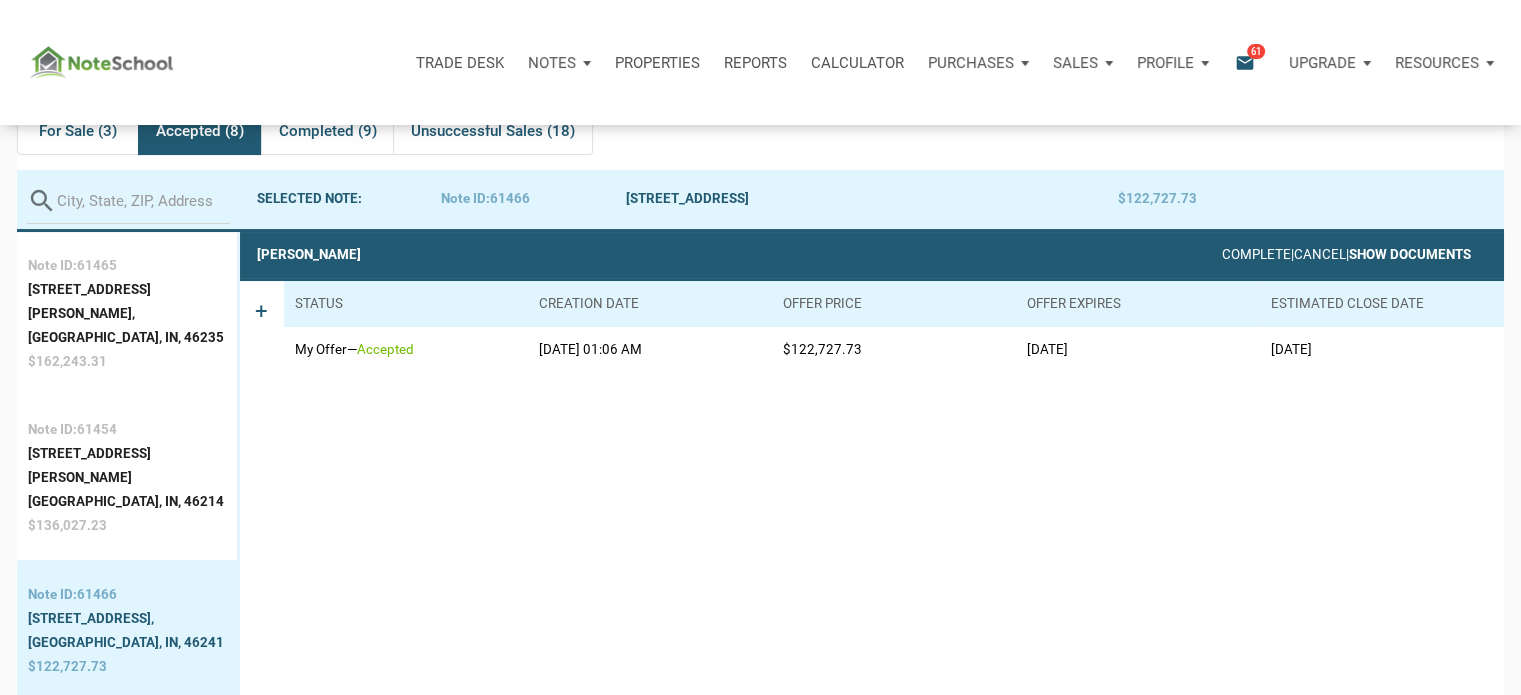 click on "Show Documents" at bounding box center [1410, 254] 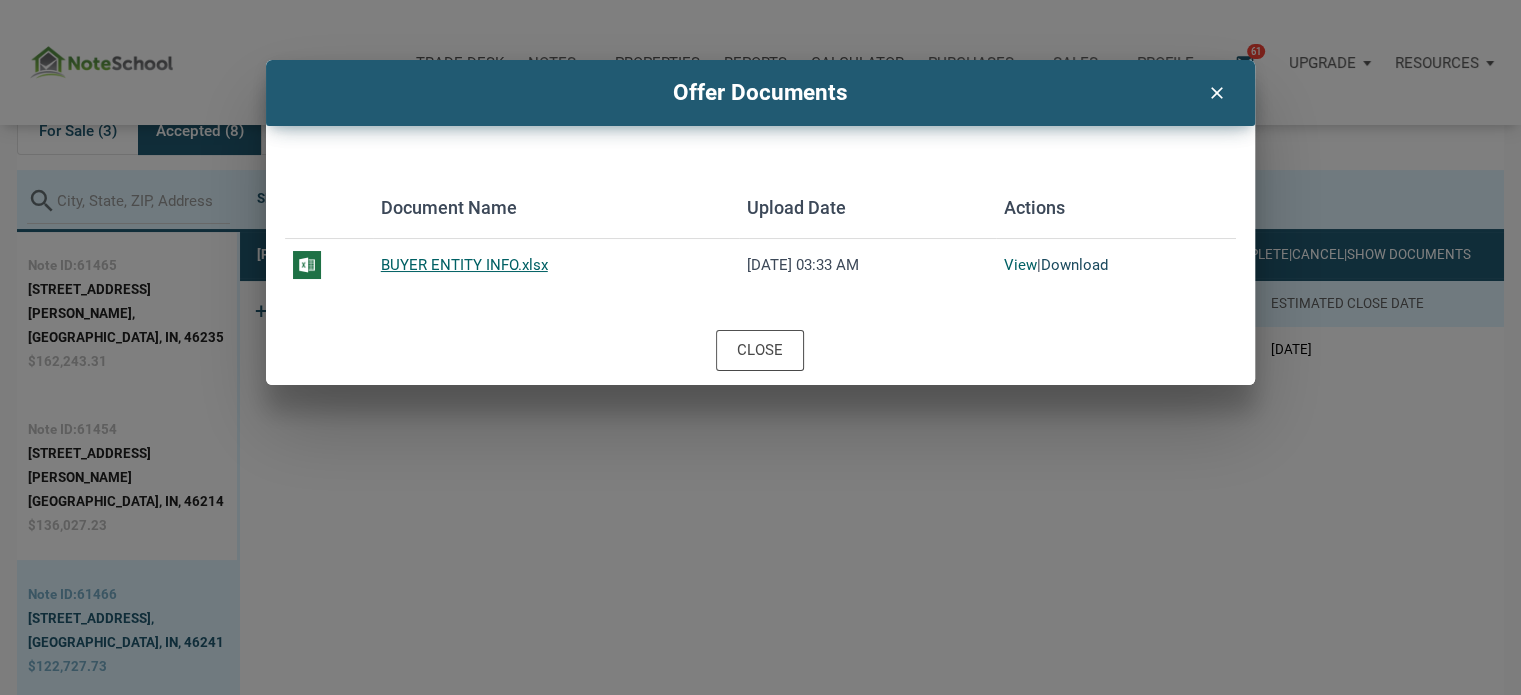 click on "Download" at bounding box center (1074, 265) 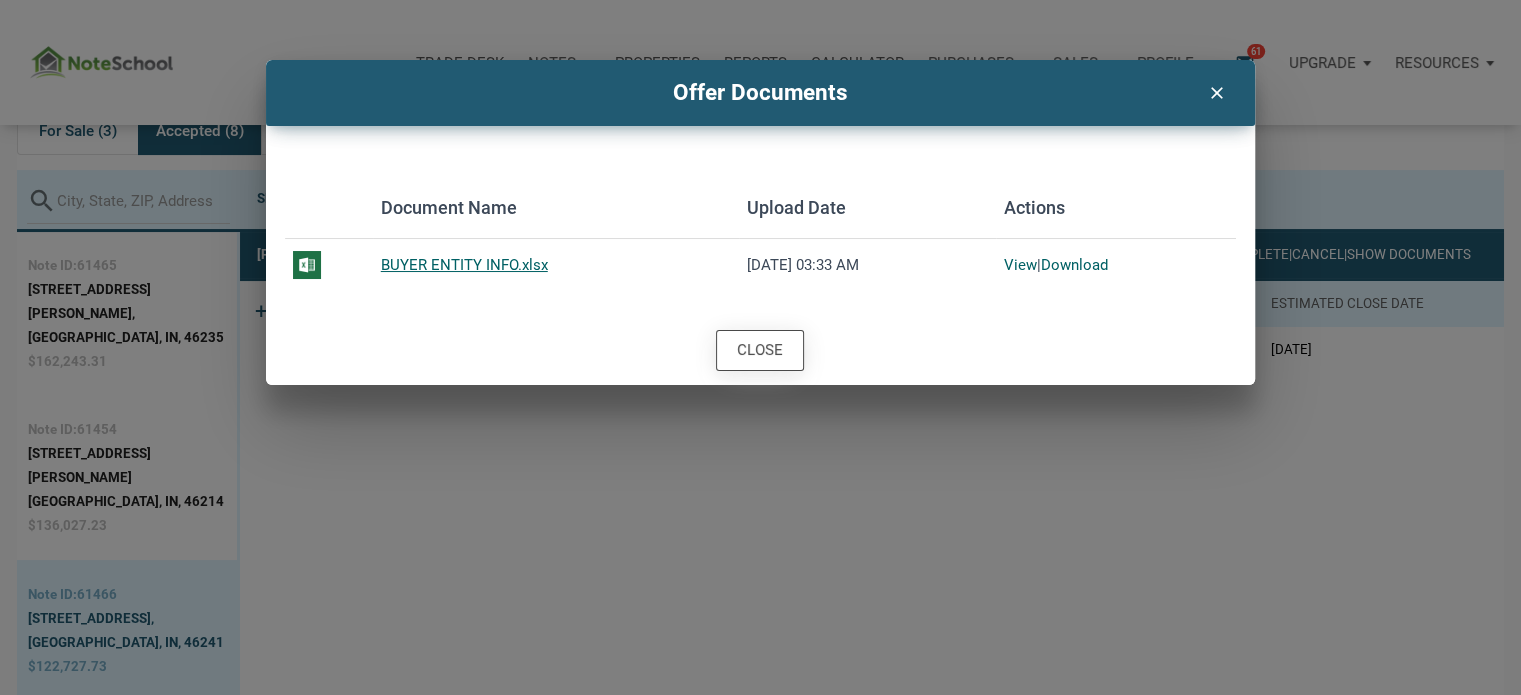click on "Close" at bounding box center (760, 350) 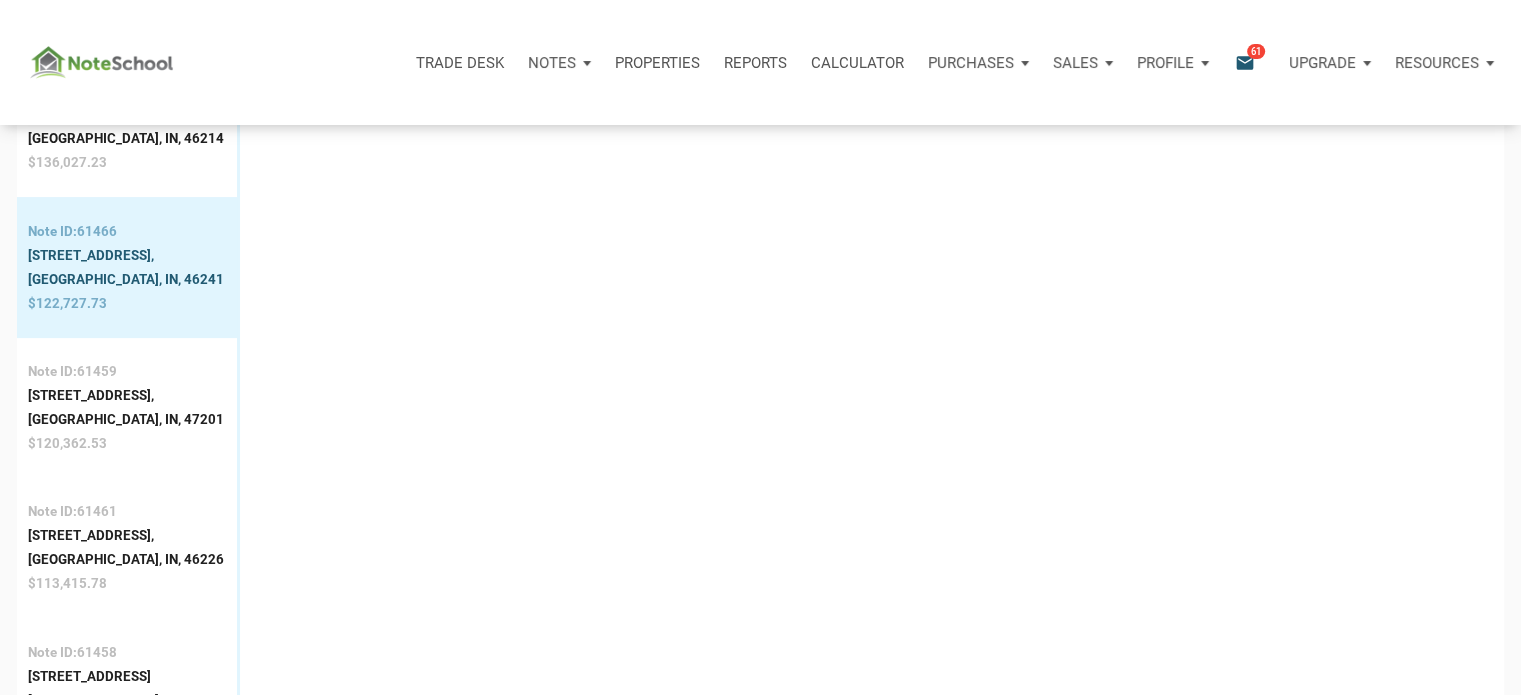 scroll, scrollTop: 515, scrollLeft: 0, axis: vertical 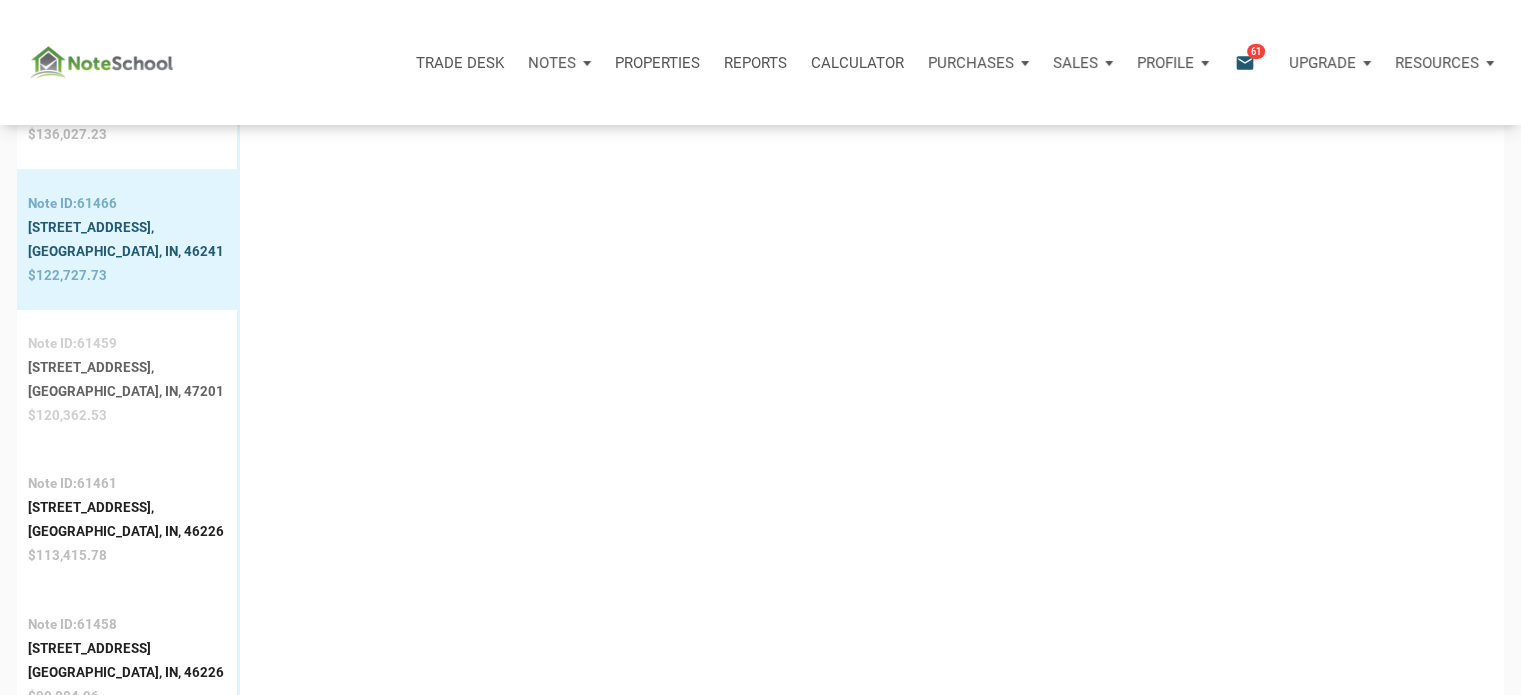 click on "[GEOGRAPHIC_DATA], IN, 47201" at bounding box center [126, 392] 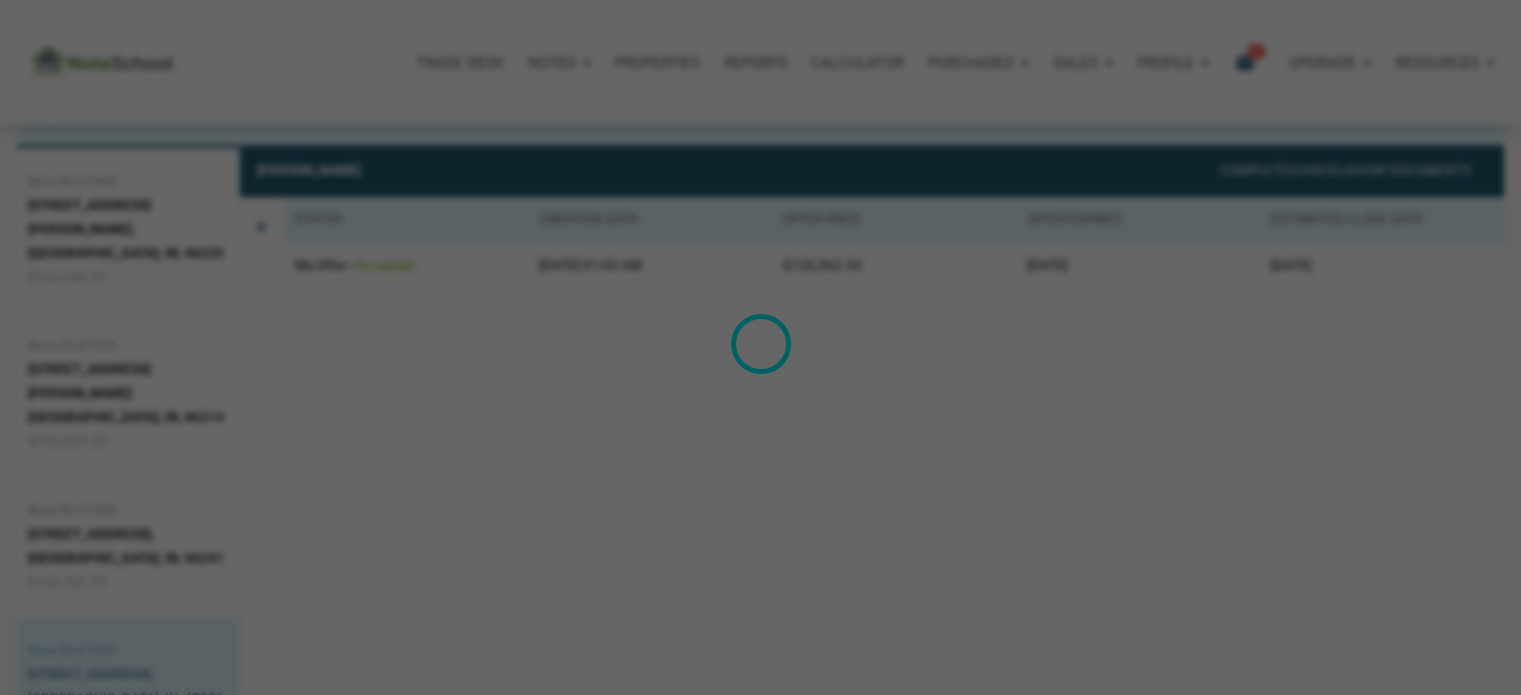 scroll, scrollTop: 124, scrollLeft: 0, axis: vertical 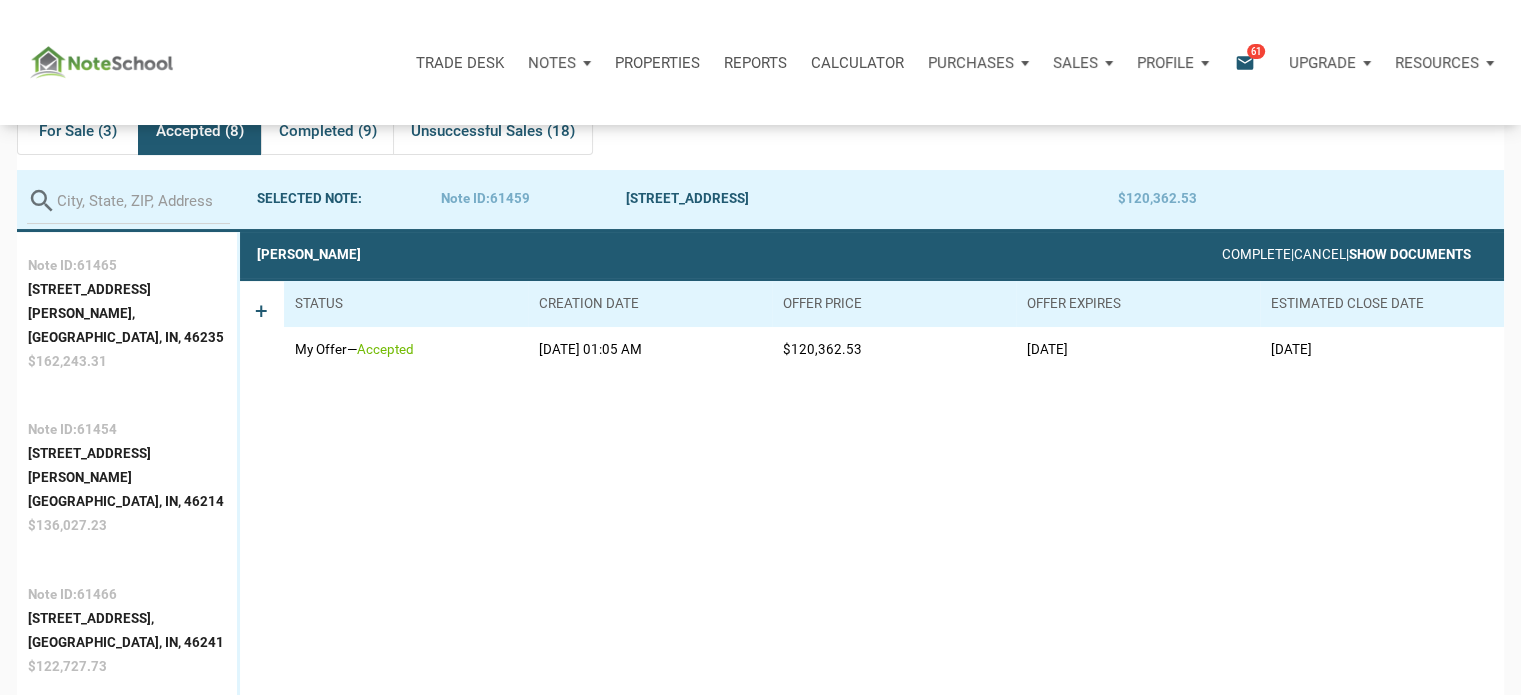 click on "Show Documents" at bounding box center (1410, 254) 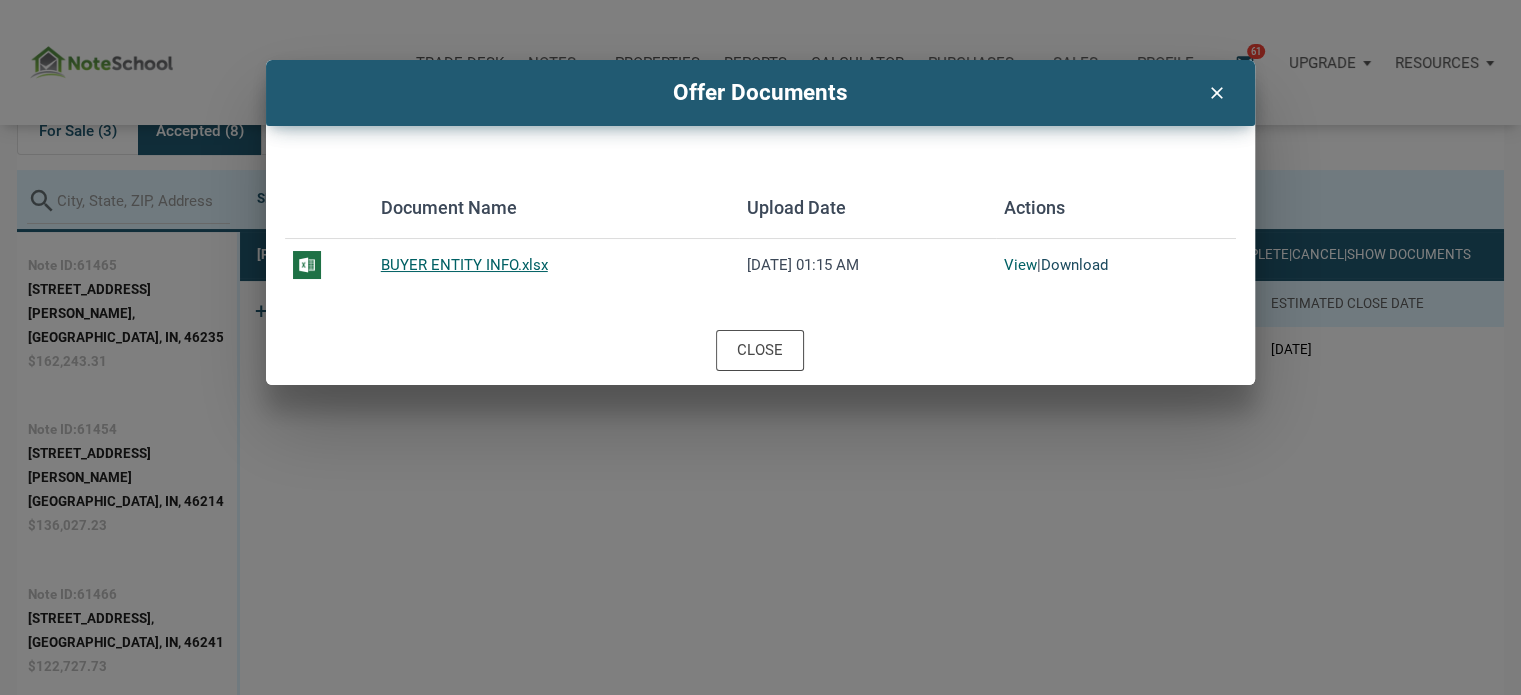 click on "Download" at bounding box center (1074, 265) 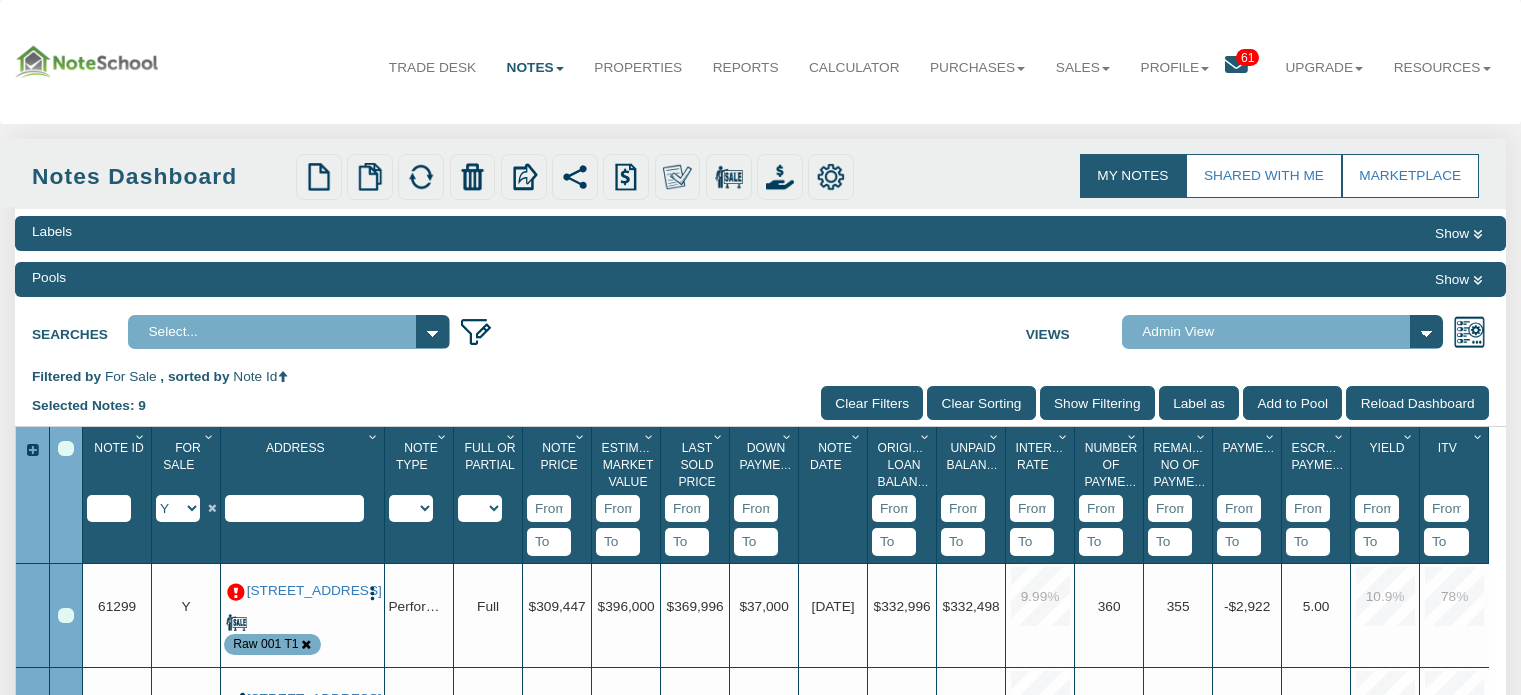 scroll, scrollTop: 176, scrollLeft: 0, axis: vertical 